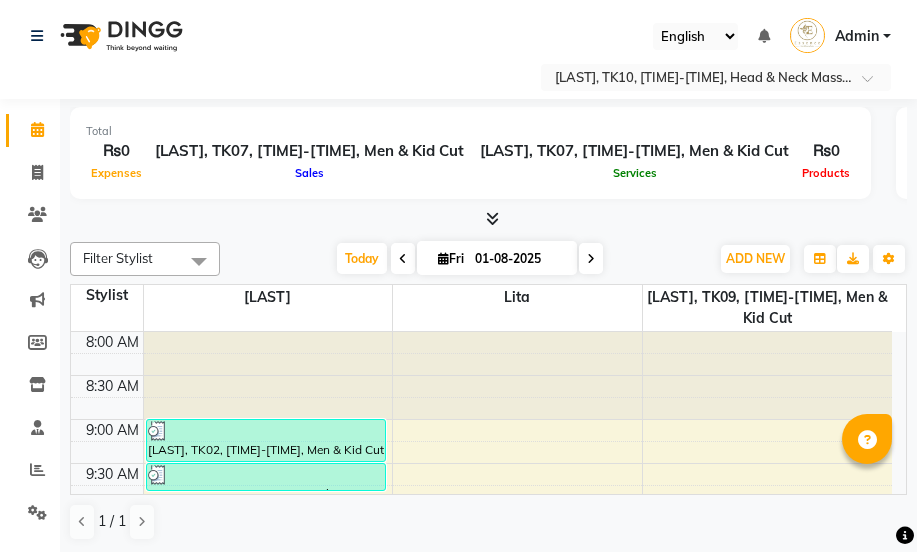 scroll, scrollTop: 0, scrollLeft: 0, axis: both 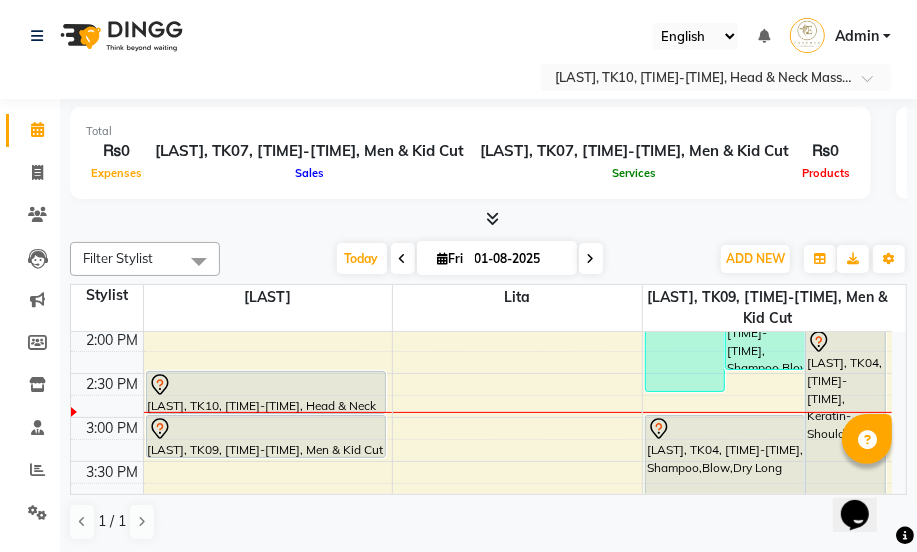 click 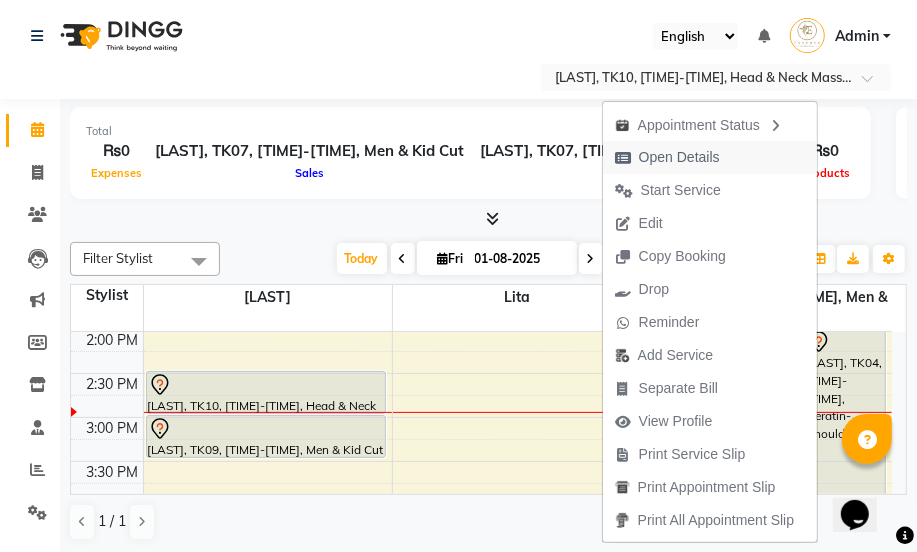 click on "Open Details" at bounding box center [679, 157] 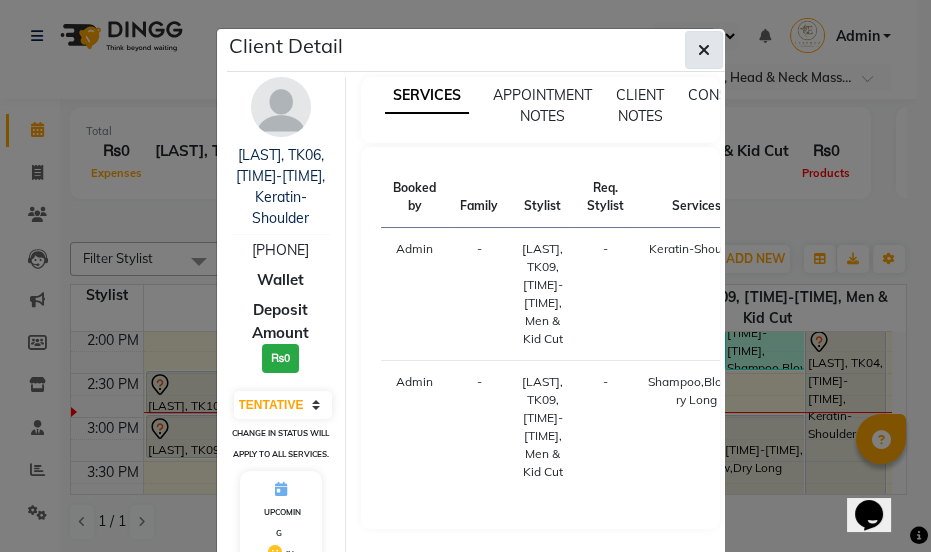 click 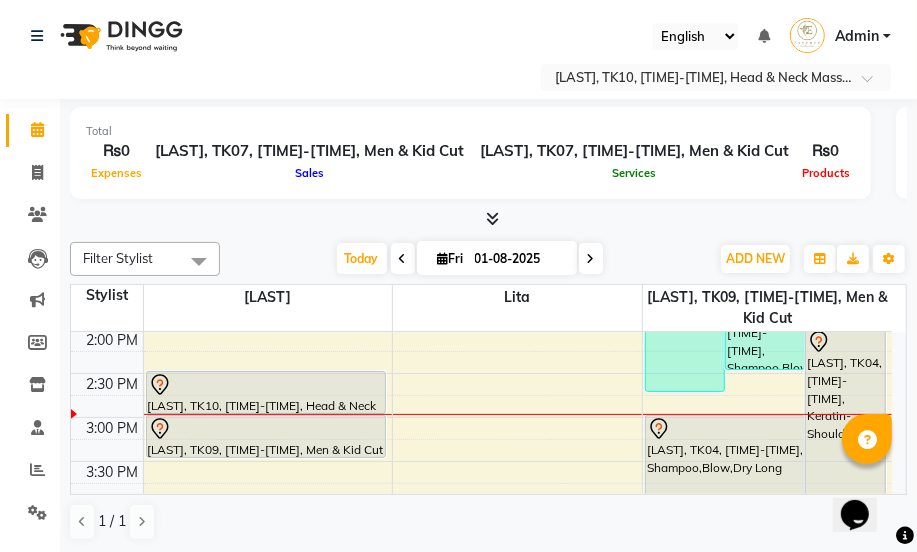 click on "[LAST], TK04, [TIME]-[TIME], Keratin-Shoulder" at bounding box center [845, 415] 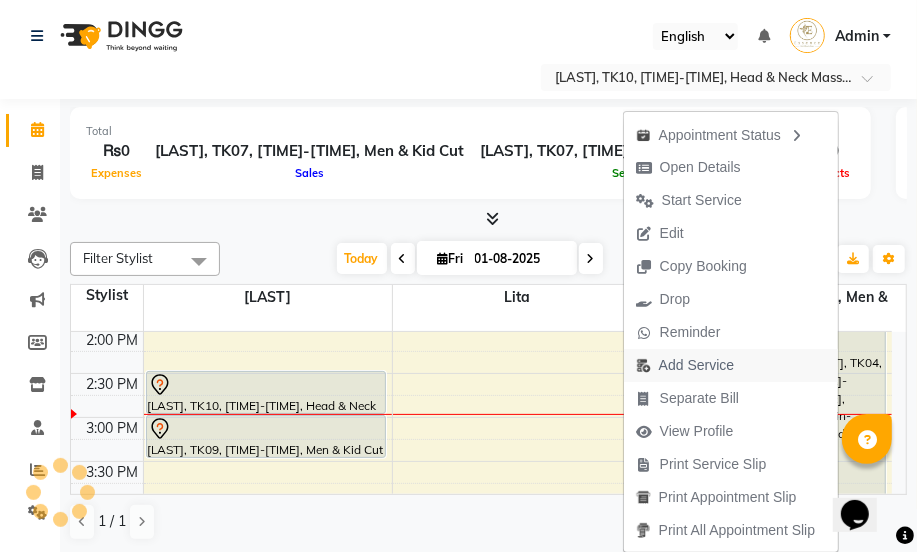 click on "Add Service" at bounding box center (731, 365) 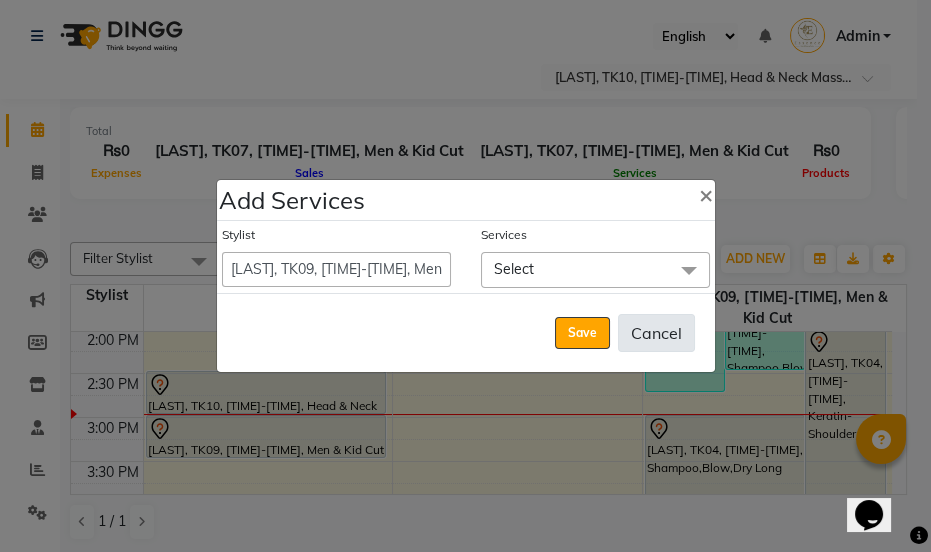 click on "Cancel" 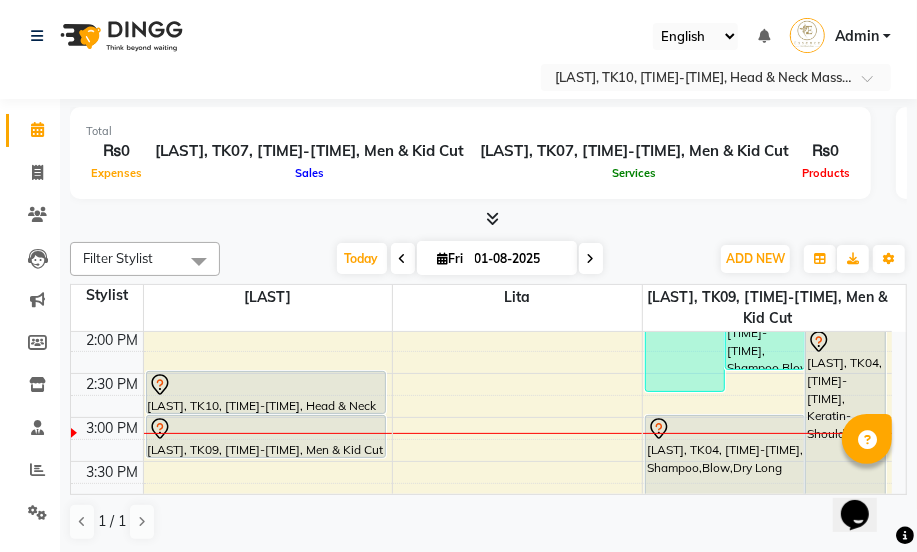 click 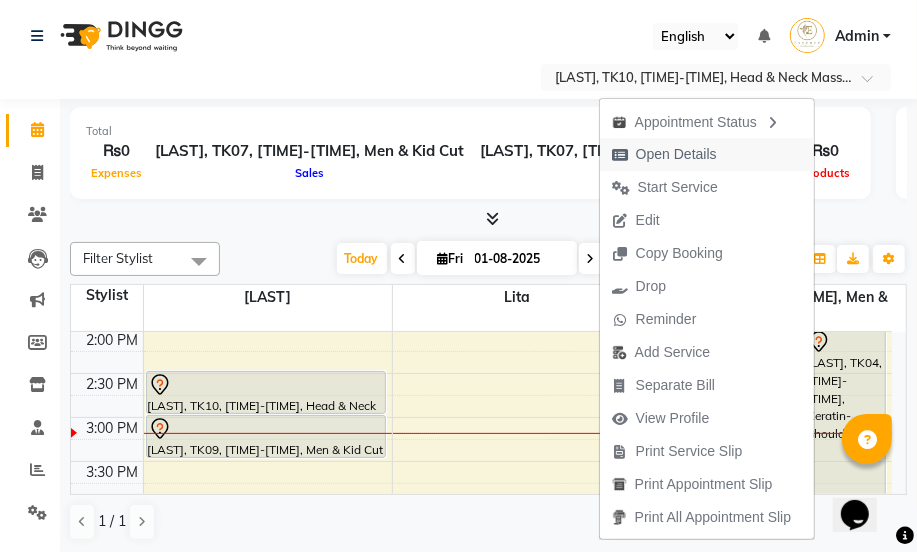 click on "Open Details" at bounding box center (676, 154) 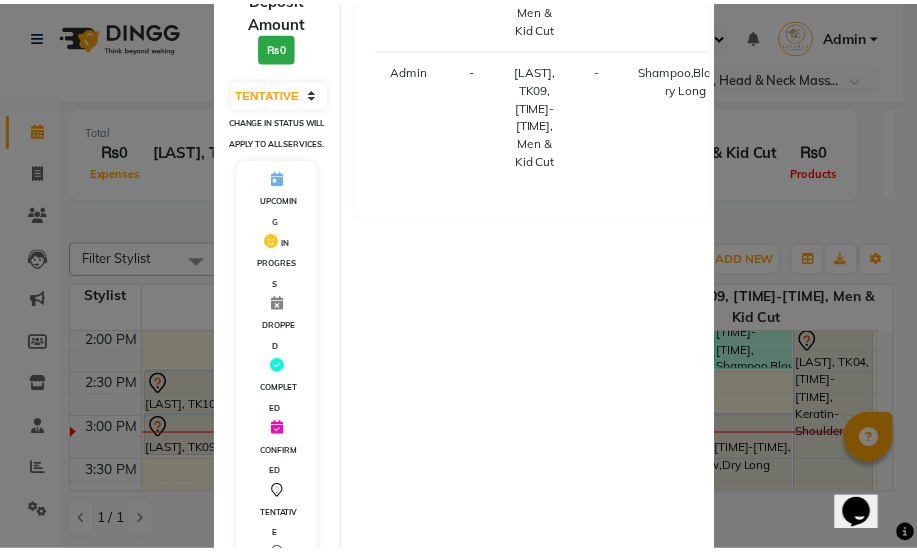 scroll, scrollTop: 440, scrollLeft: 0, axis: vertical 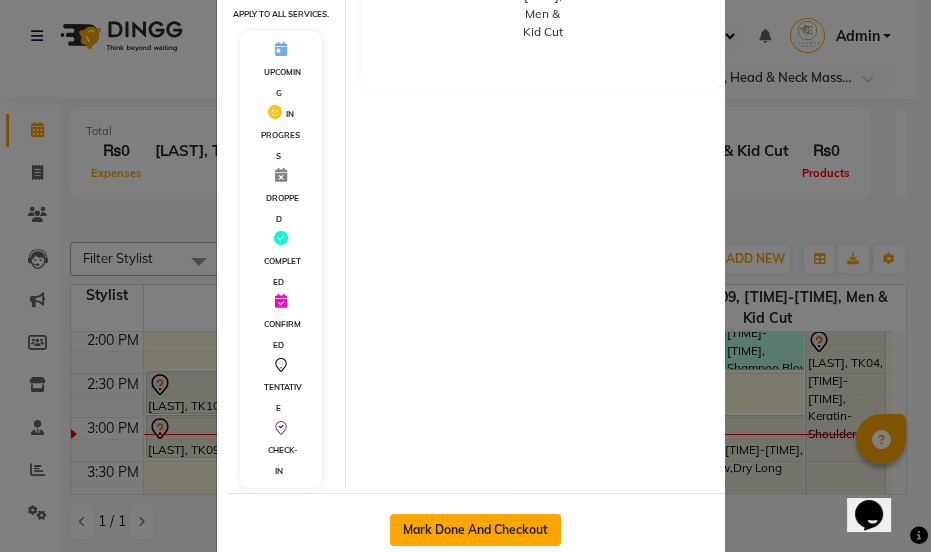 click on "Mark Done And Checkout" 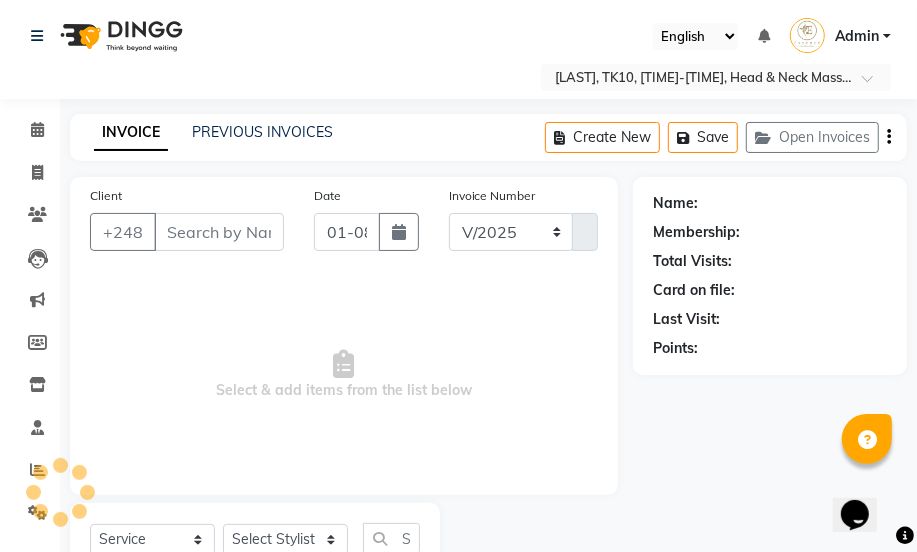 select on "8408" 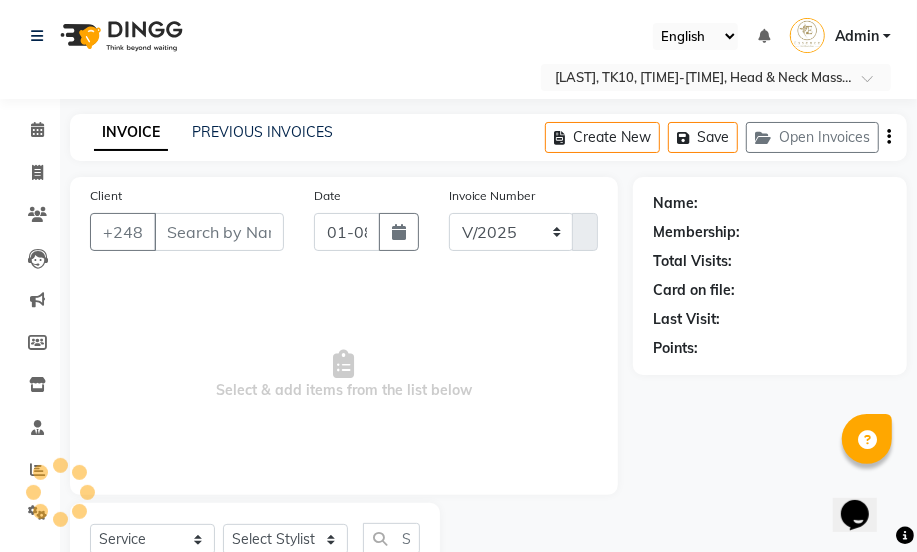 type on "0266" 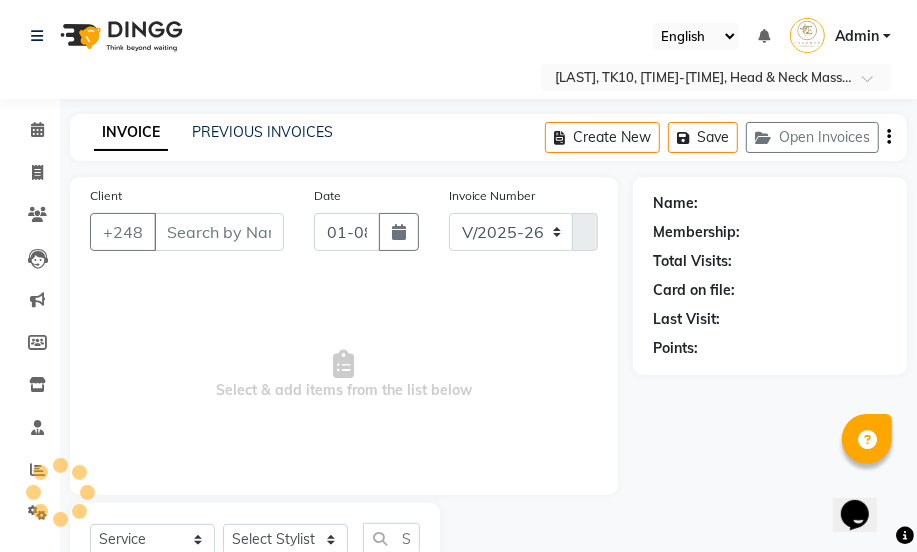 type on "[PHONE]" 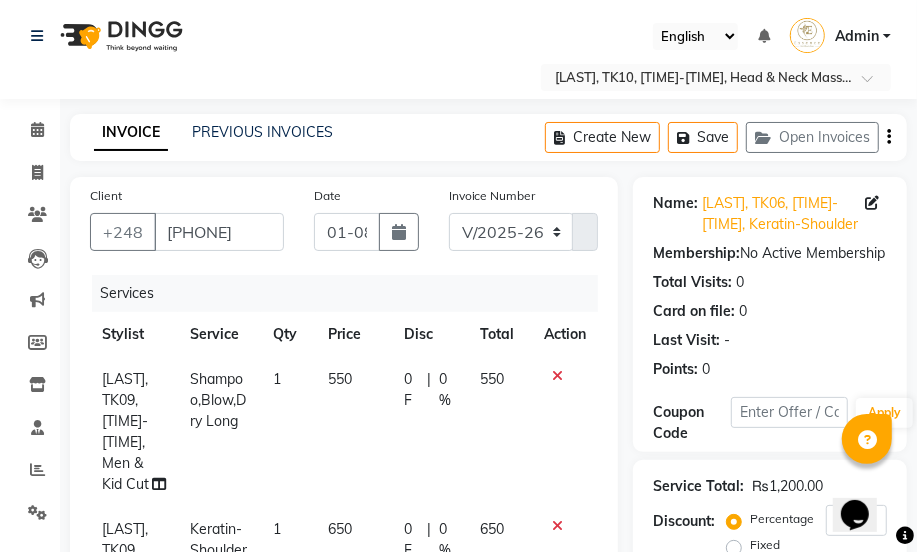 click 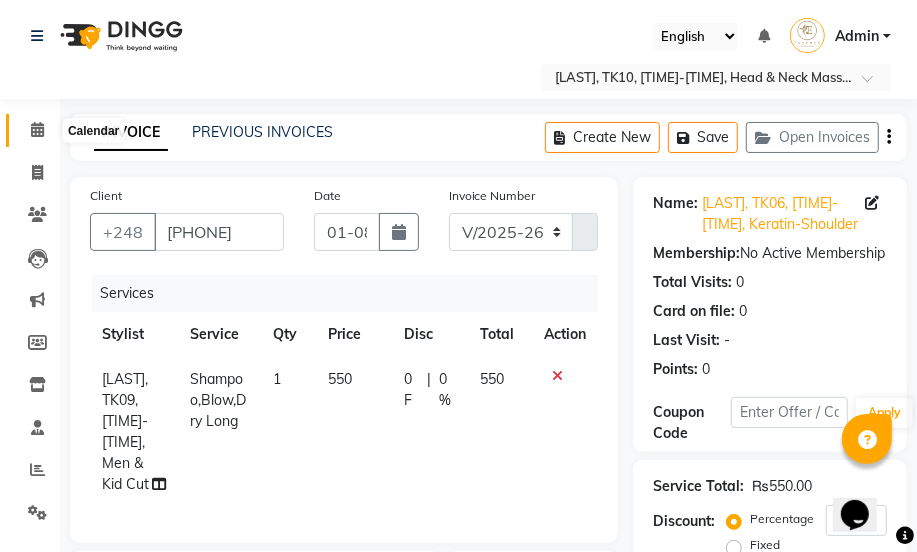 click 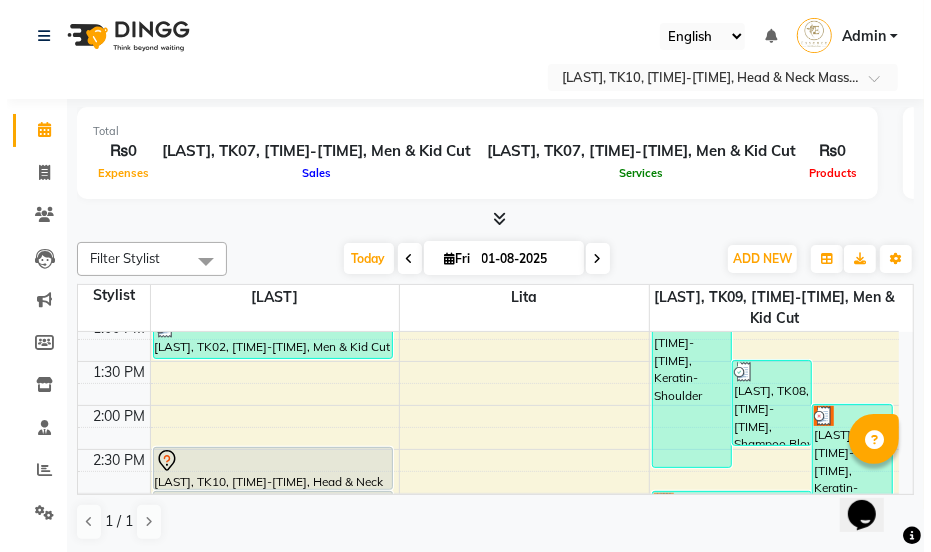 scroll, scrollTop: 363, scrollLeft: 0, axis: vertical 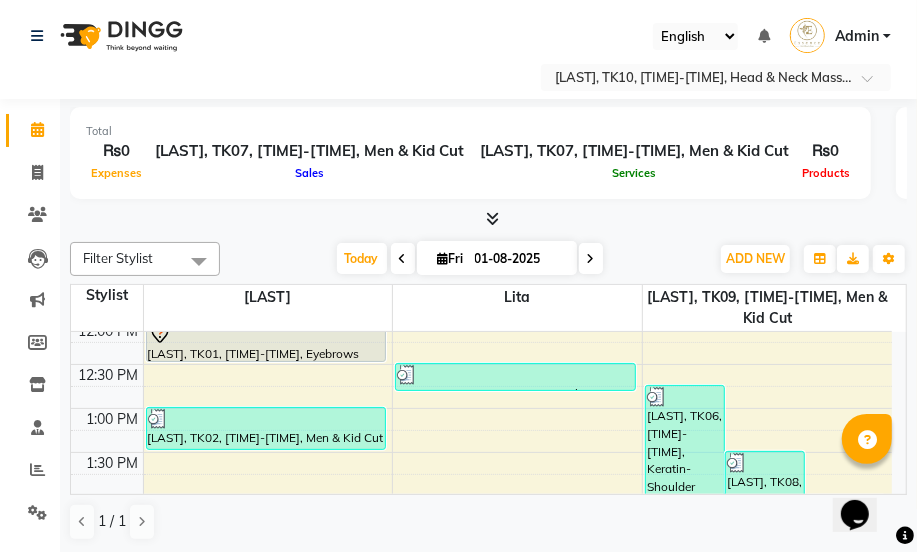 click at bounding box center (737, 463) 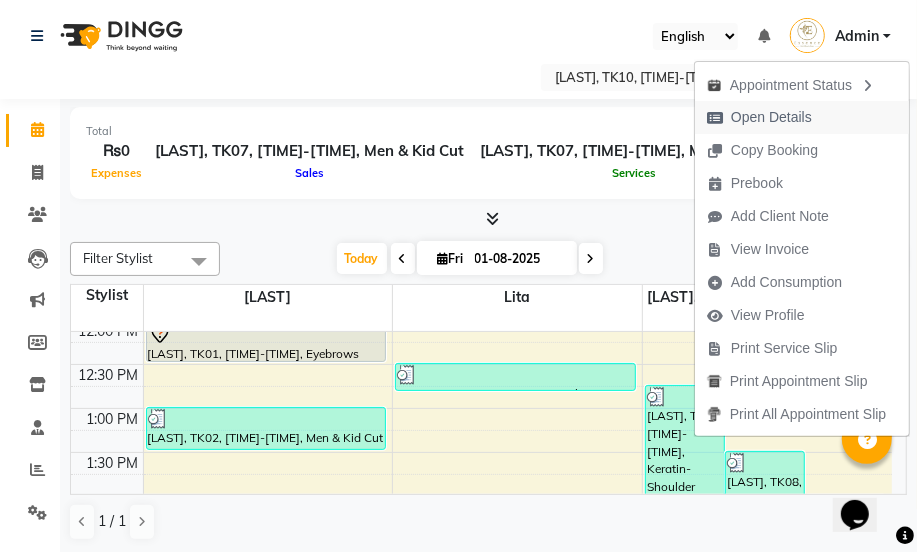 click on "Open Details" at bounding box center (771, 117) 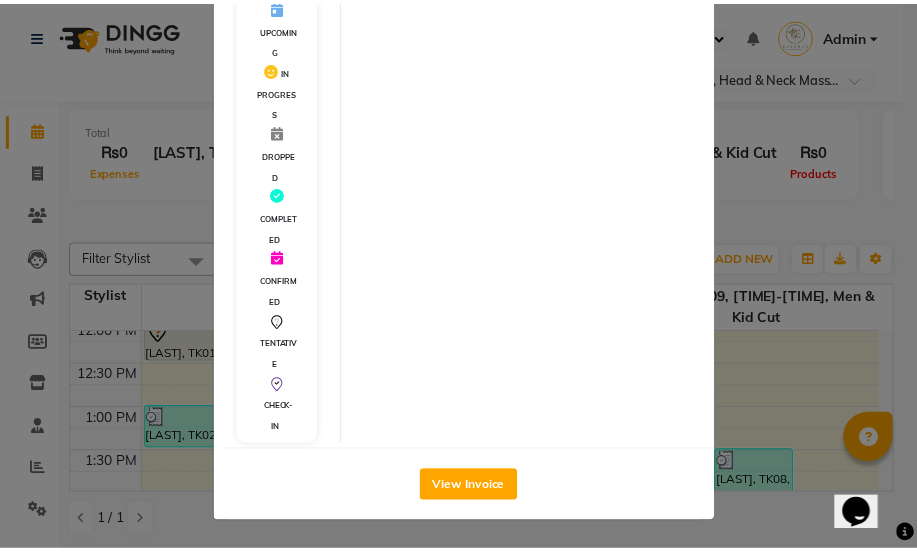 scroll, scrollTop: 476, scrollLeft: 0, axis: vertical 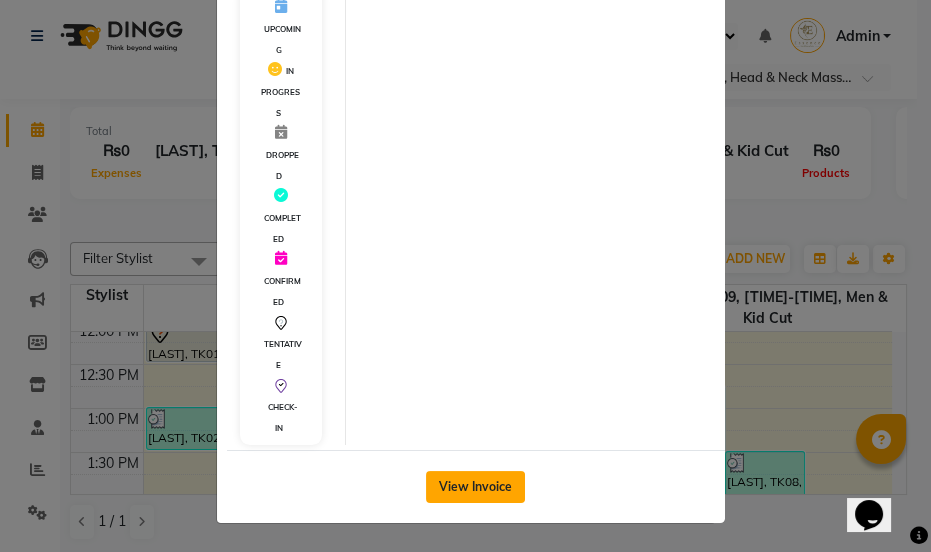 click on "View Invoice" 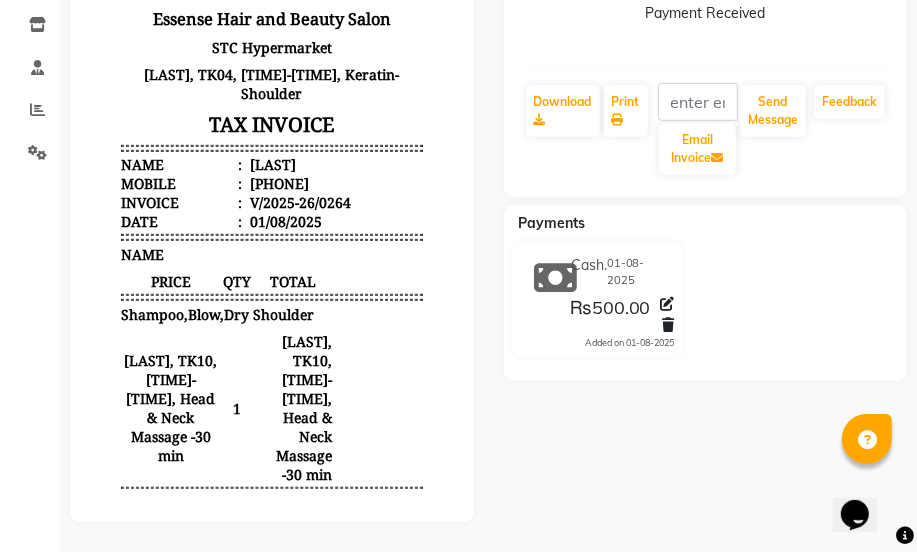 scroll, scrollTop: 0, scrollLeft: 0, axis: both 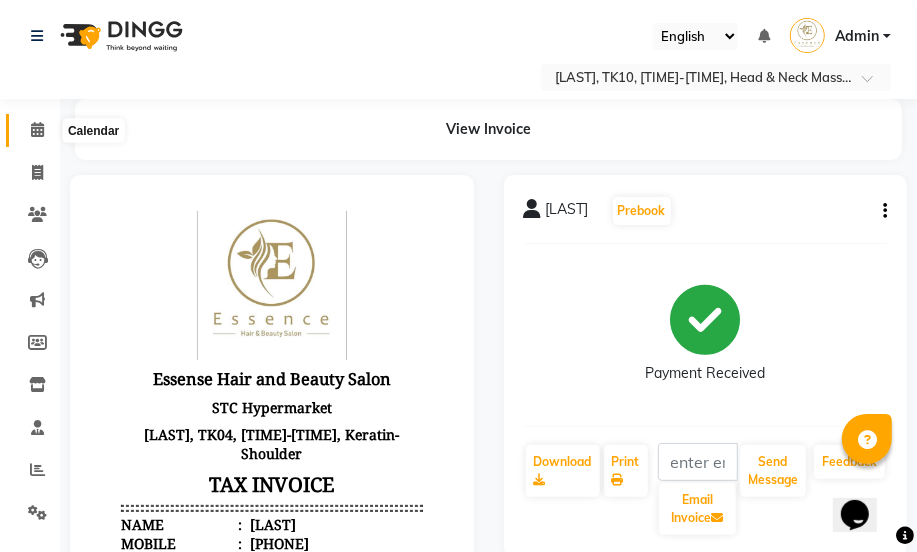 click 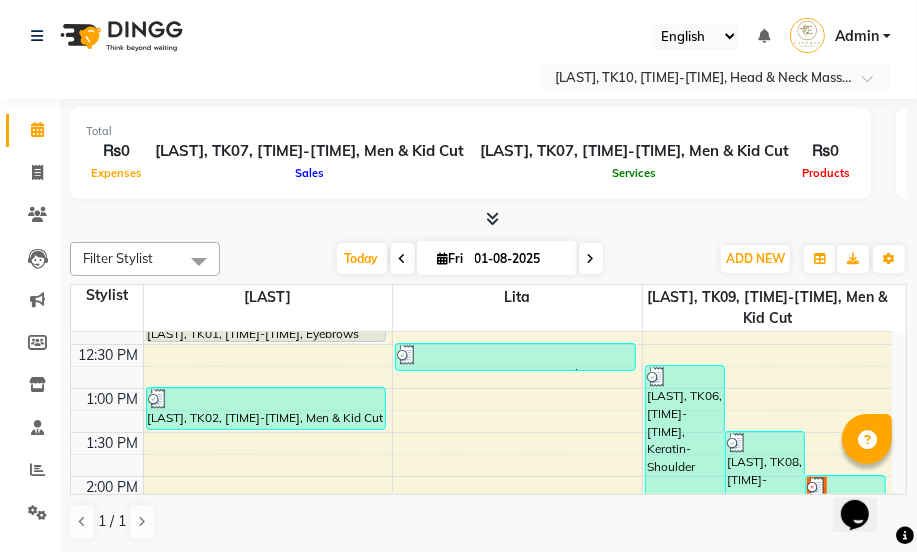 scroll, scrollTop: 342, scrollLeft: 0, axis: vertical 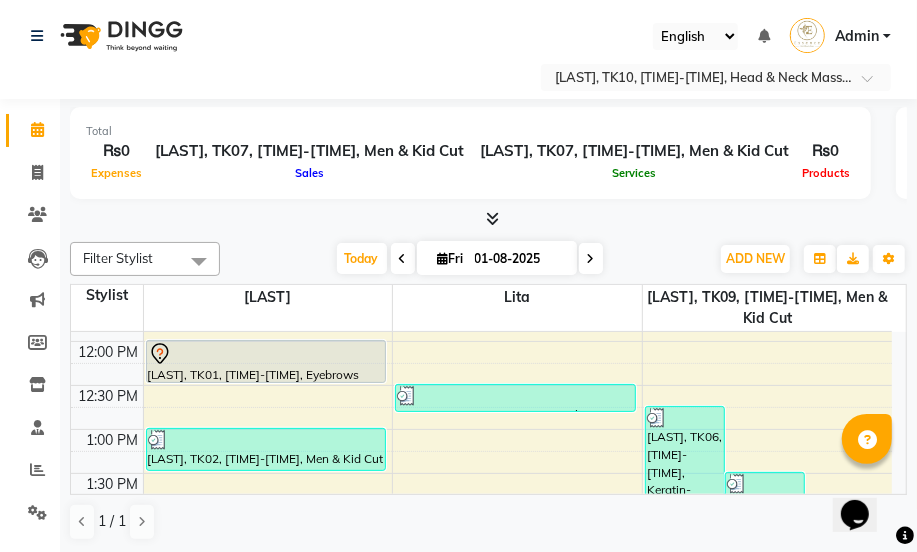 click 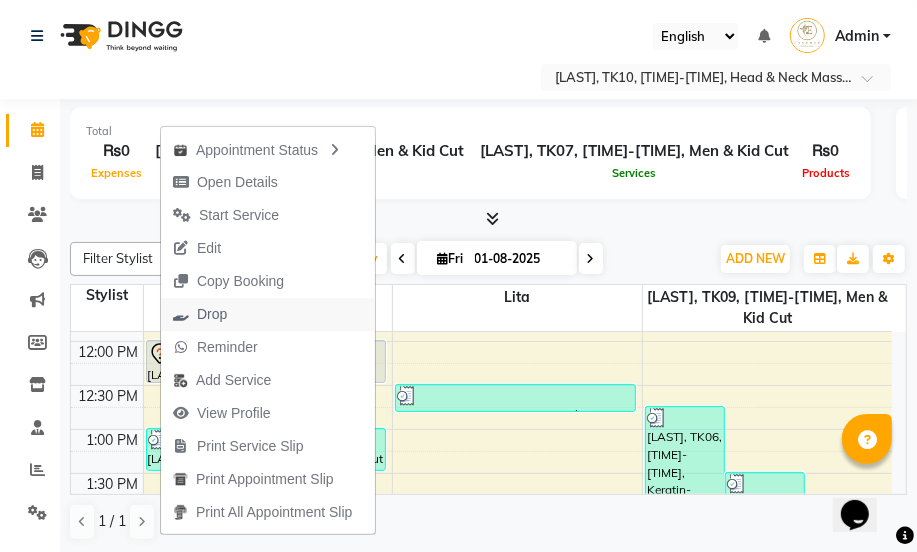 click on "Drop" at bounding box center [212, 314] 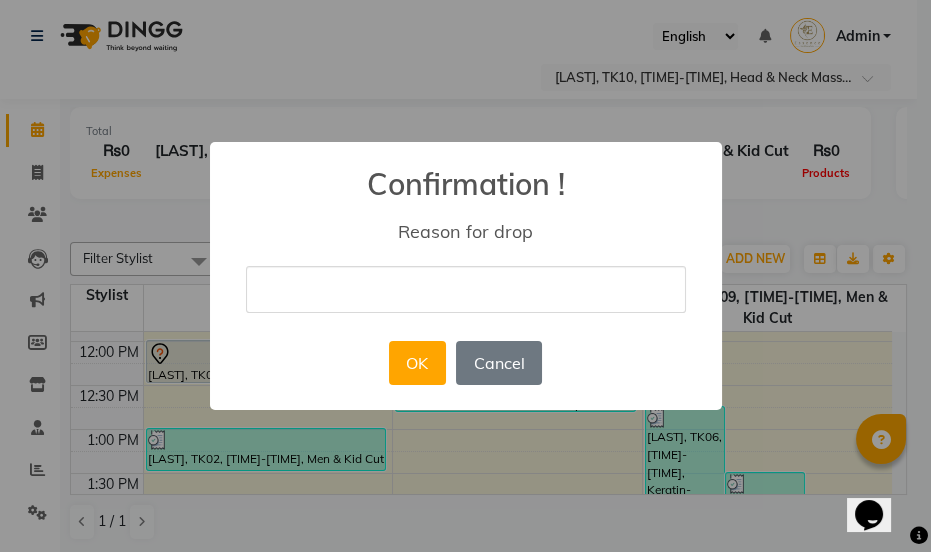 click on "× Confirmation ! Reason for drop OK No Cancel" at bounding box center (465, 276) 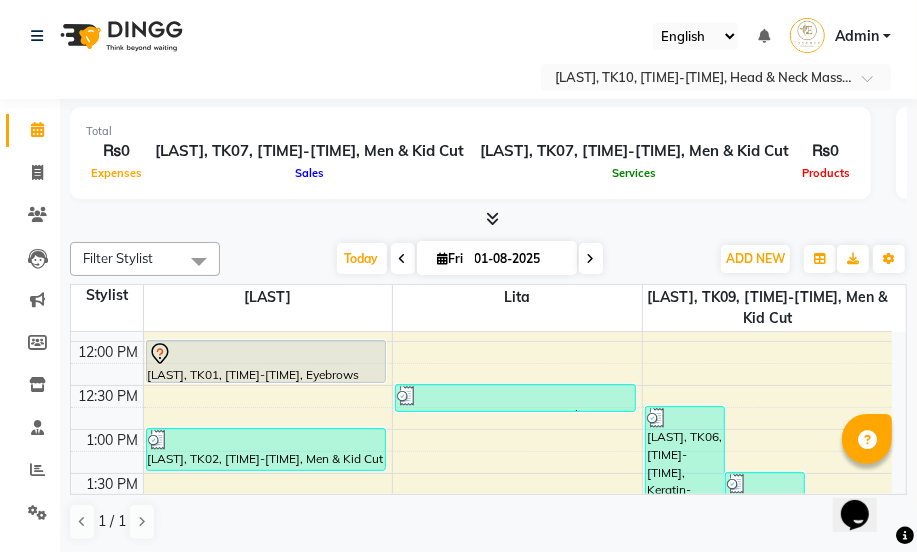 click 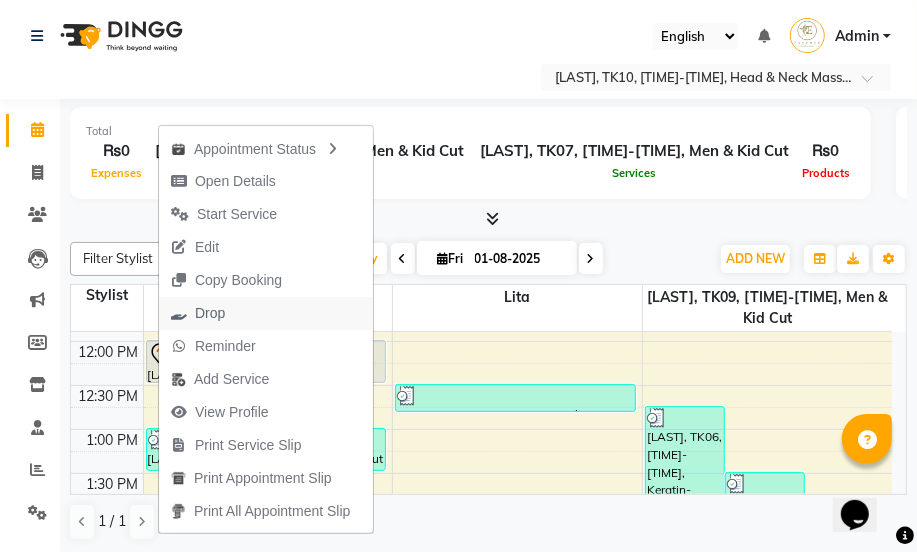 click on "Drop" at bounding box center (210, 313) 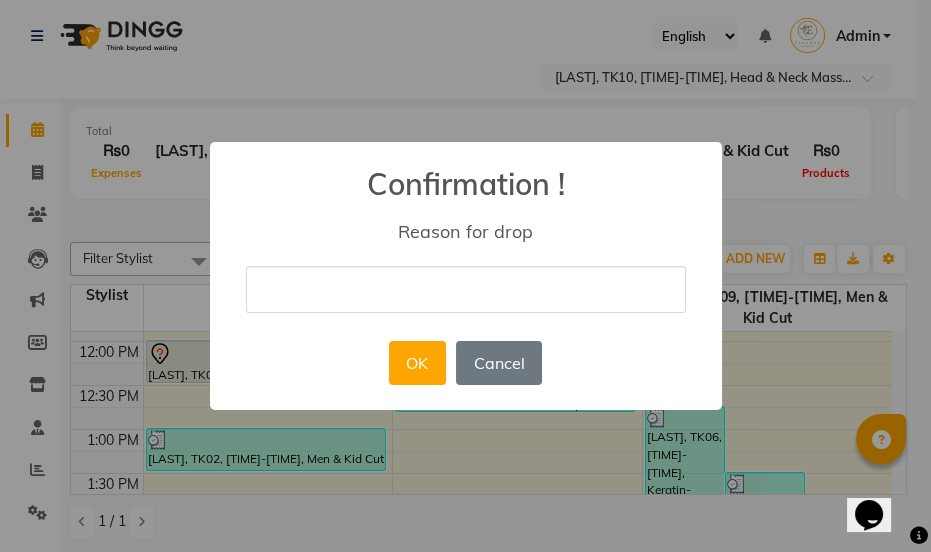 type on "cancel" 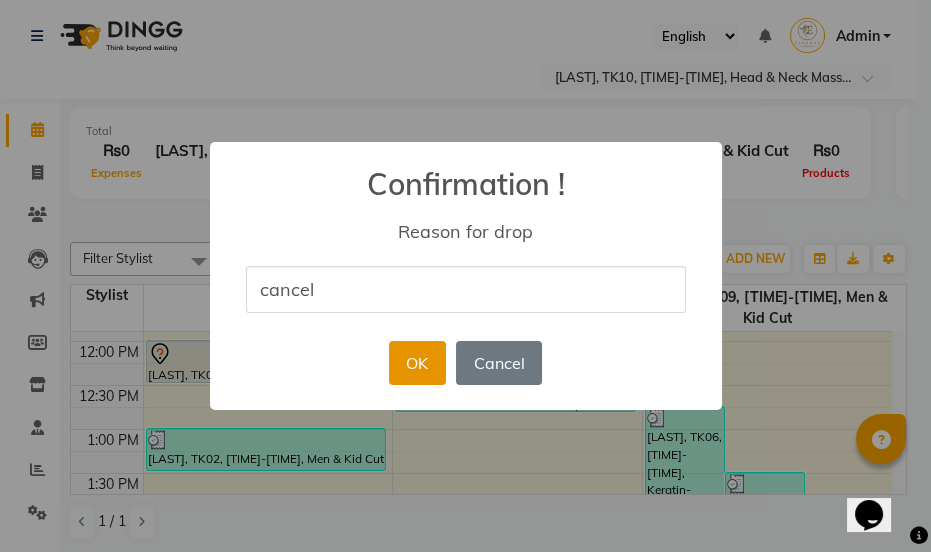click on "OK" at bounding box center [417, 363] 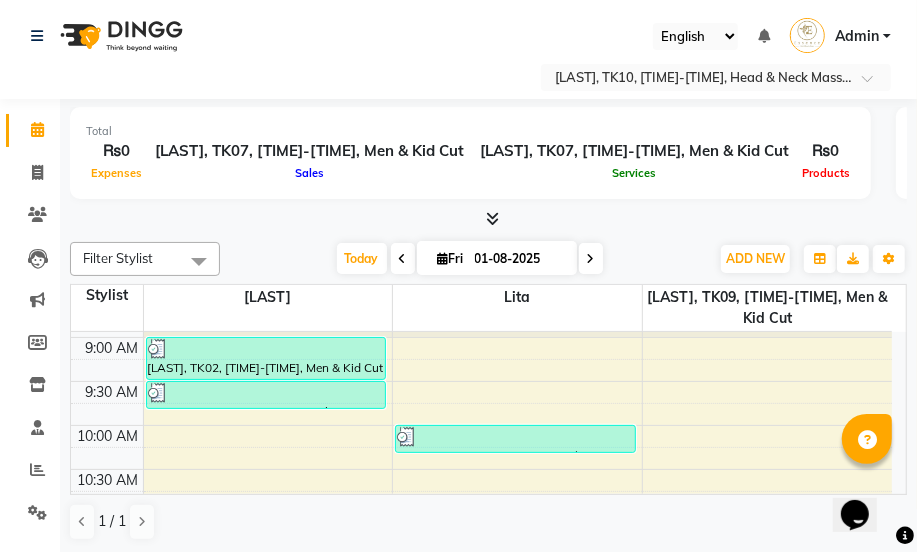 scroll, scrollTop: 70, scrollLeft: 0, axis: vertical 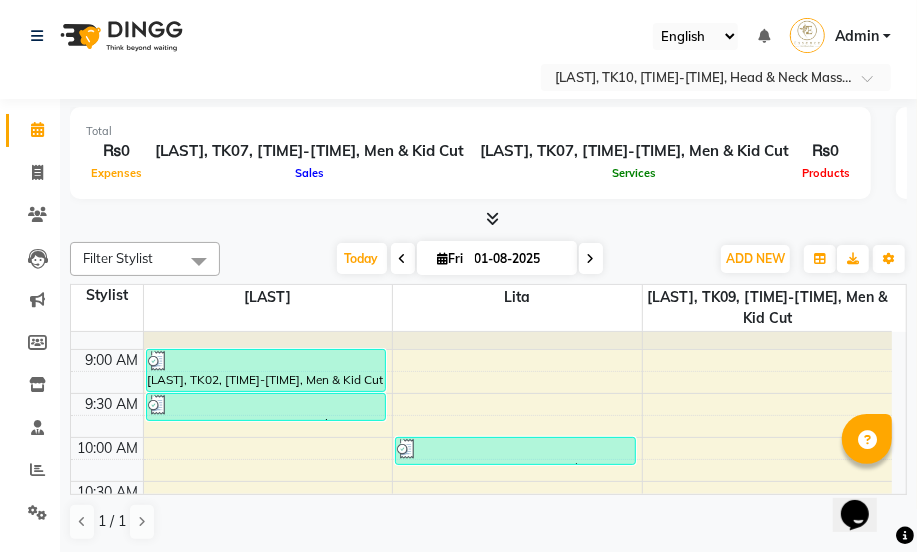 click at bounding box center [158, 361] 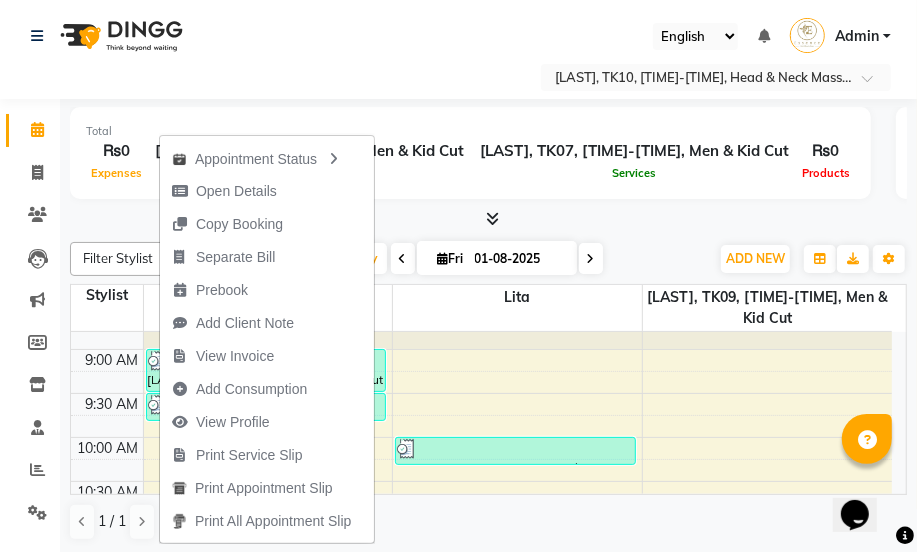 click on "[LAST], TK08, [TIME]-[TIME], Shampoo,Blow,Dry  Shoulder" 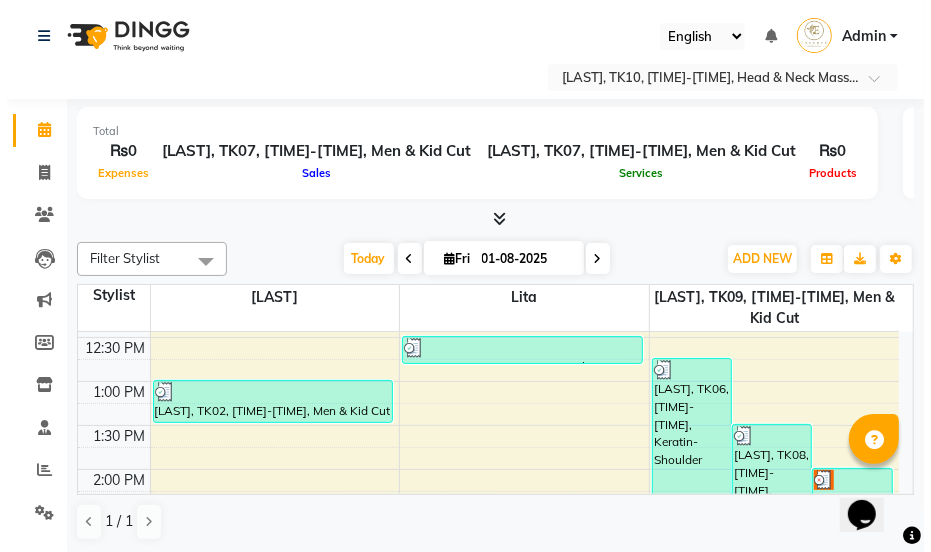 scroll, scrollTop: 433, scrollLeft: 0, axis: vertical 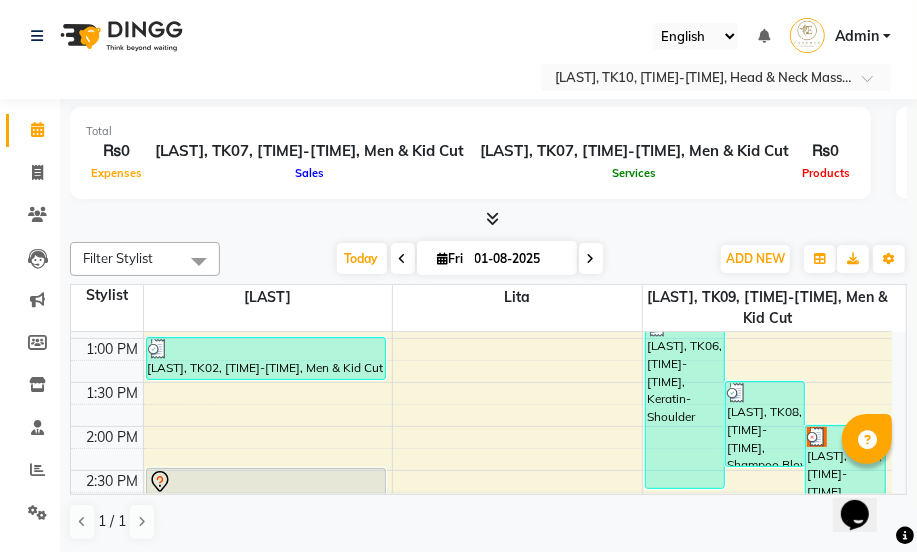 click at bounding box center [737, 393] 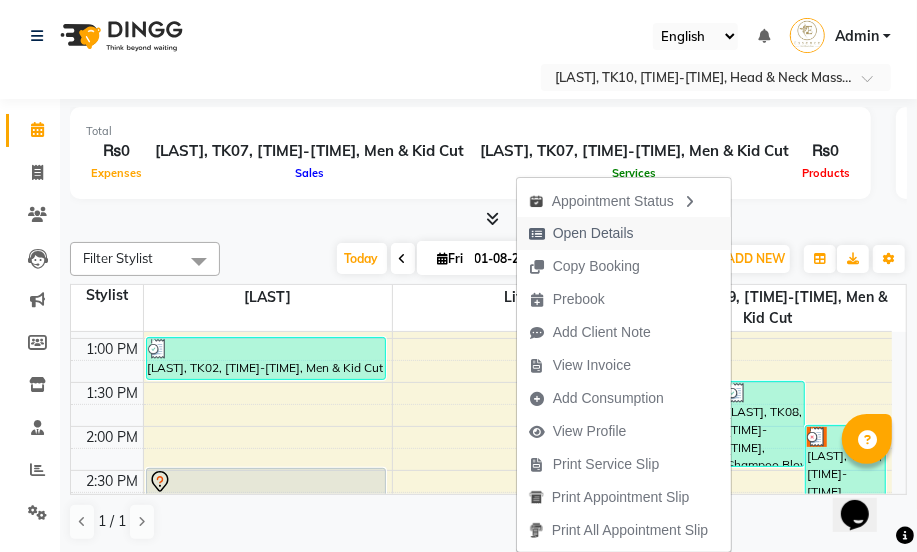 click on "Open Details" at bounding box center [593, 233] 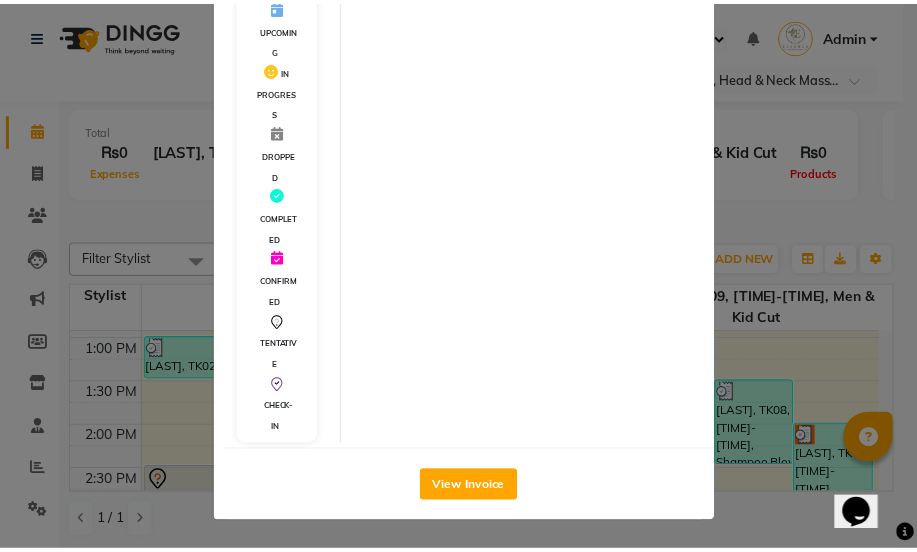 scroll, scrollTop: 476, scrollLeft: 0, axis: vertical 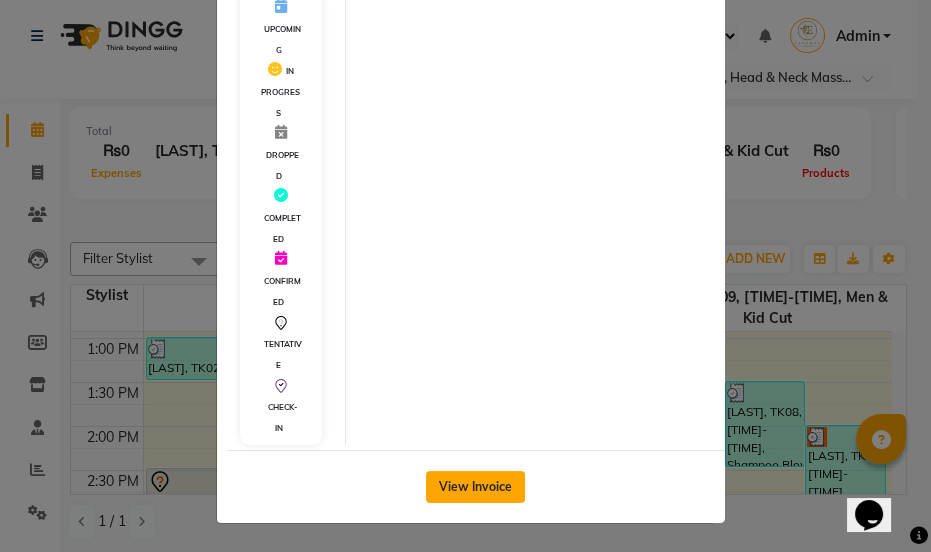 click on "View Invoice" 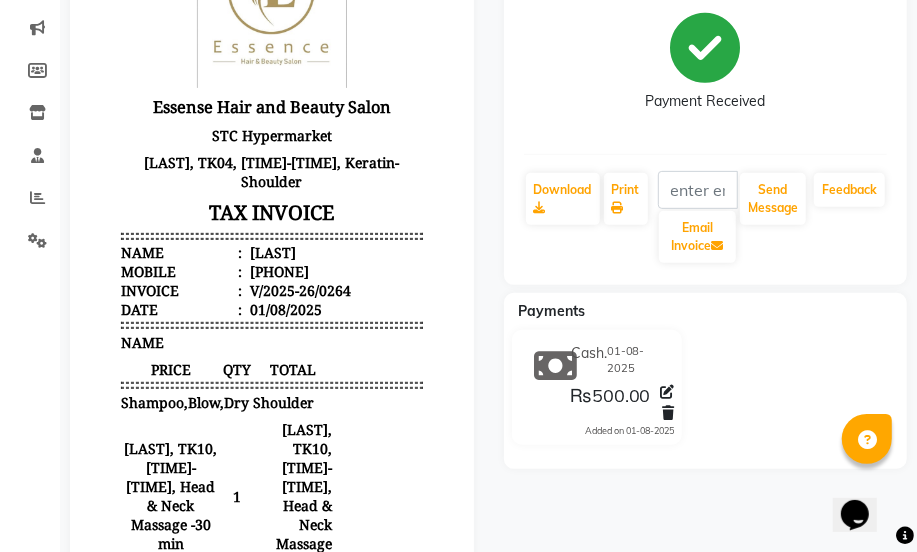 scroll, scrollTop: 0, scrollLeft: 0, axis: both 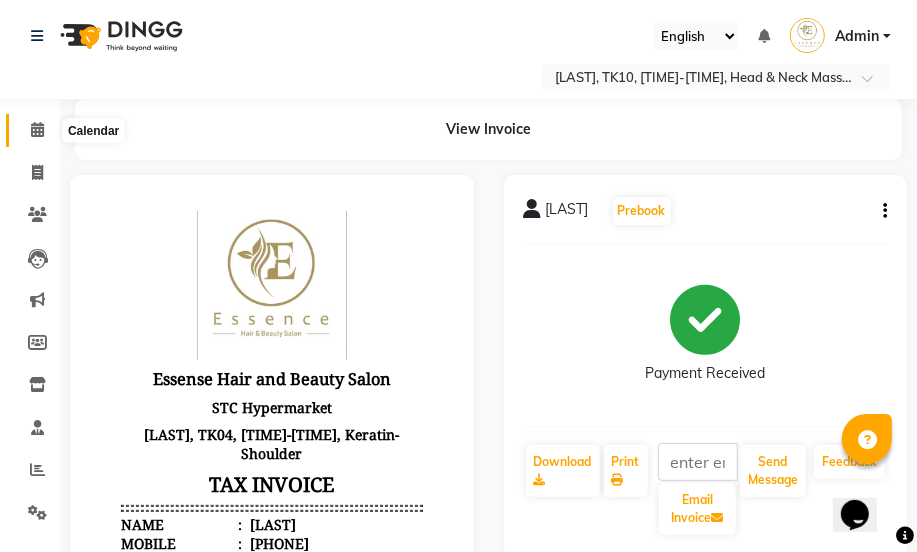 click 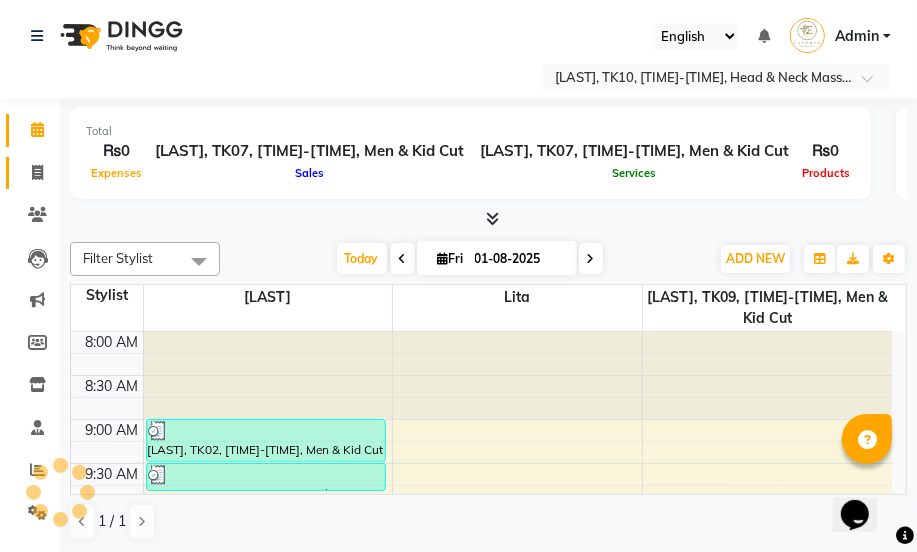 scroll, scrollTop: 0, scrollLeft: 0, axis: both 